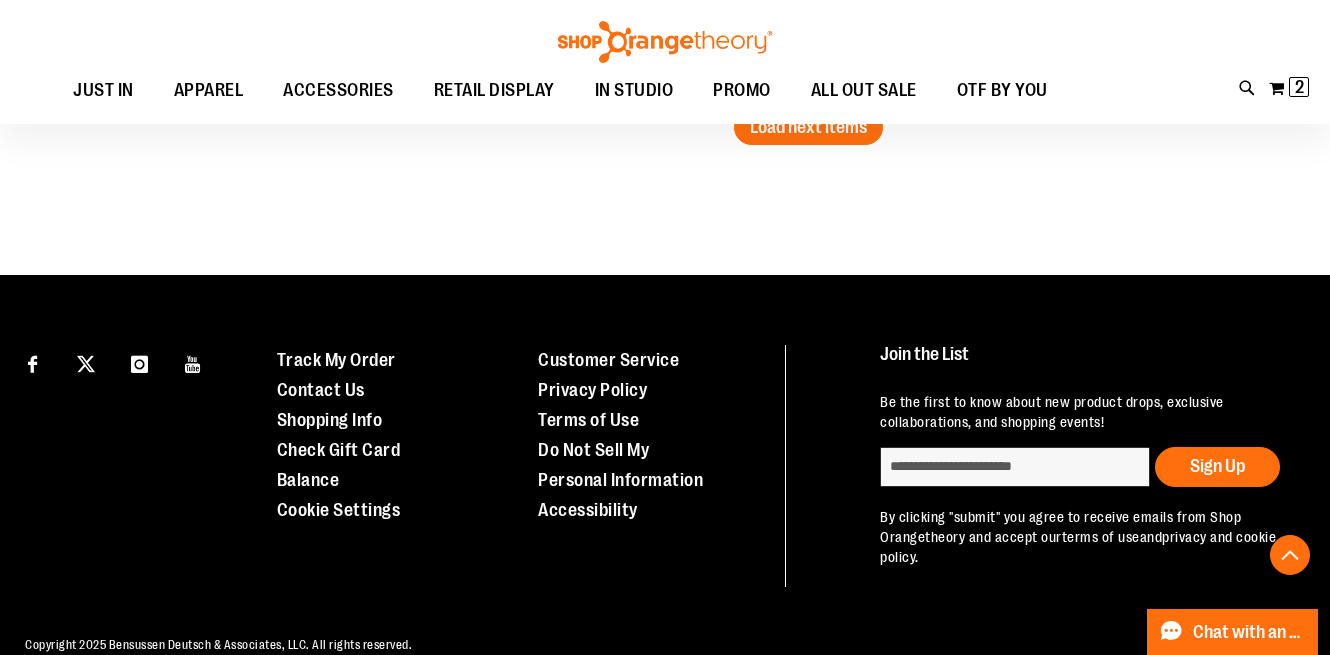 scroll, scrollTop: 5521, scrollLeft: 0, axis: vertical 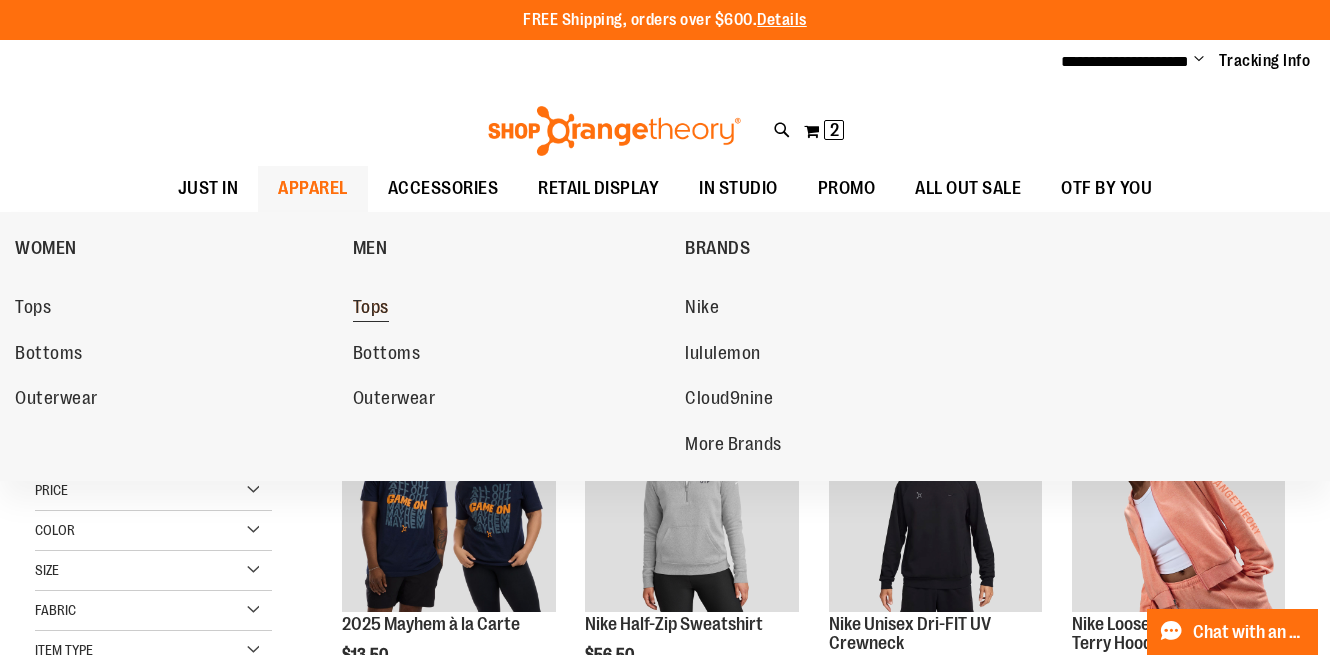 click on "Tops" at bounding box center [371, 309] 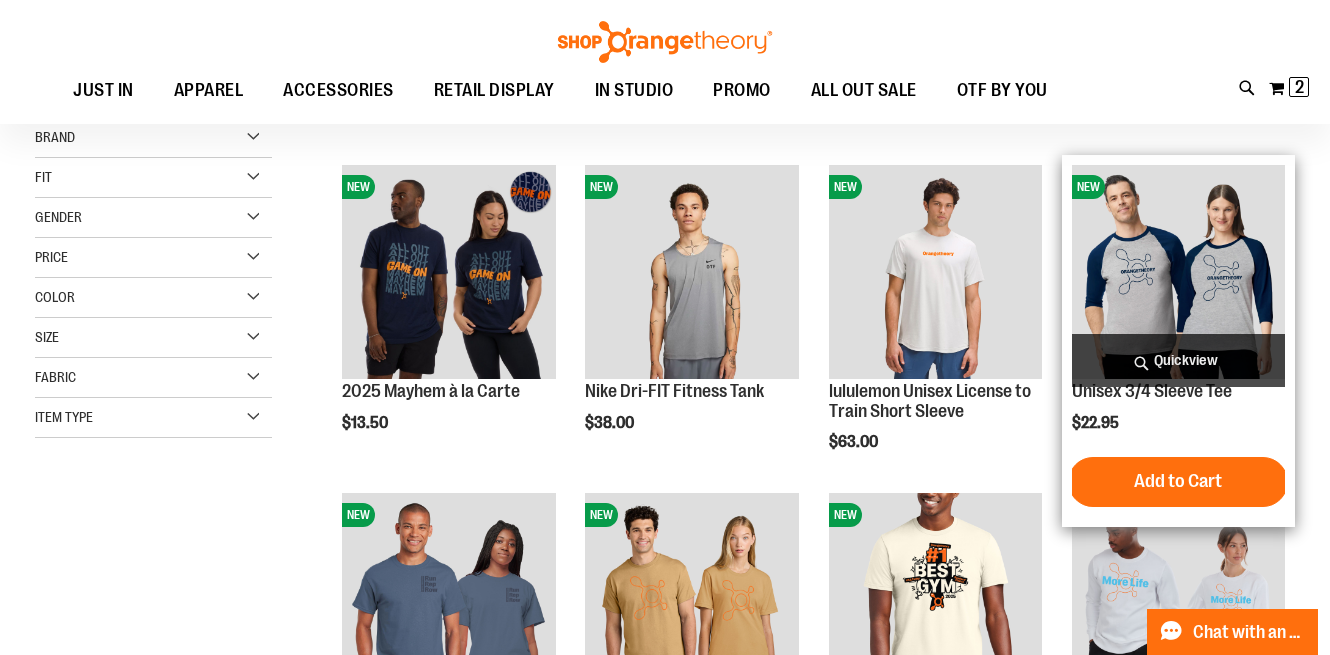 scroll, scrollTop: 229, scrollLeft: 0, axis: vertical 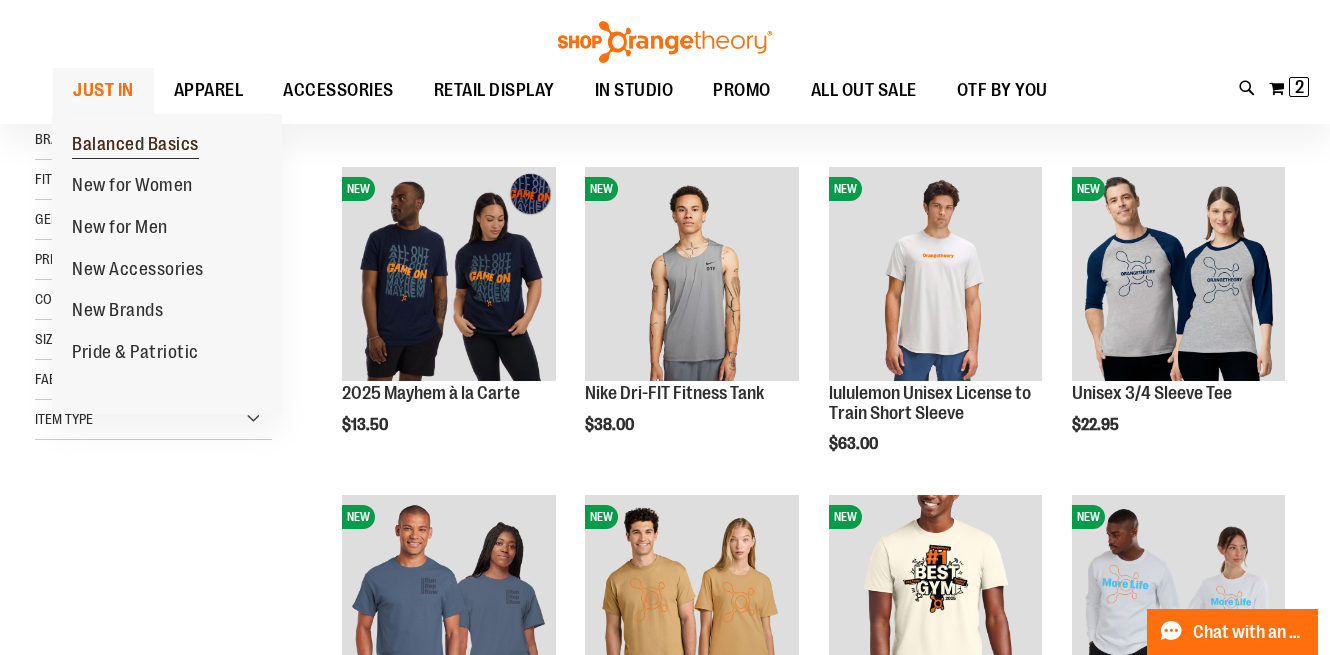 type on "**********" 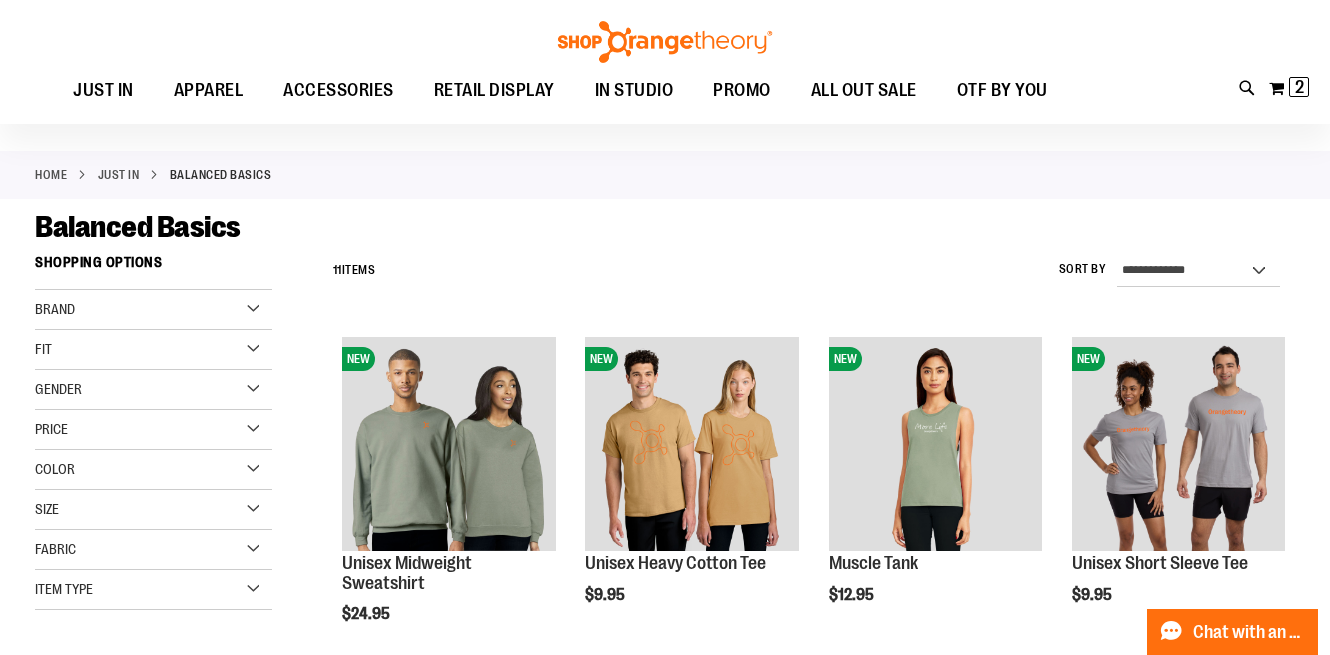 scroll, scrollTop: 0, scrollLeft: 0, axis: both 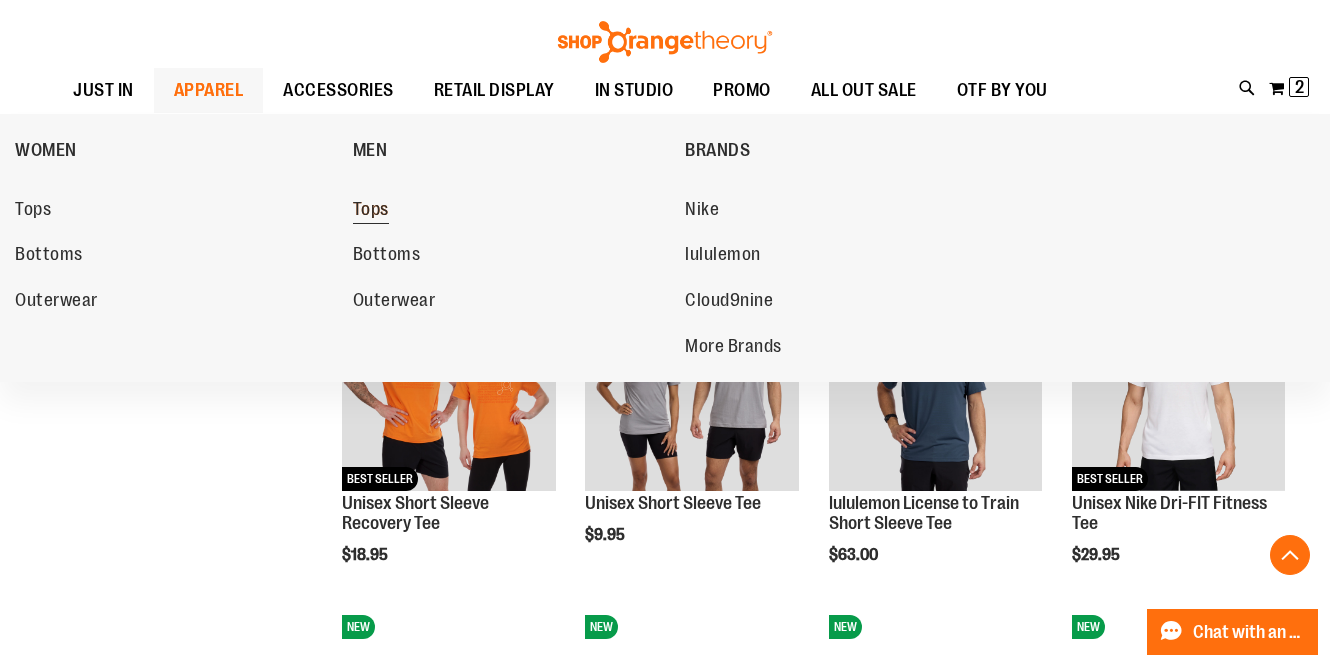 type on "**********" 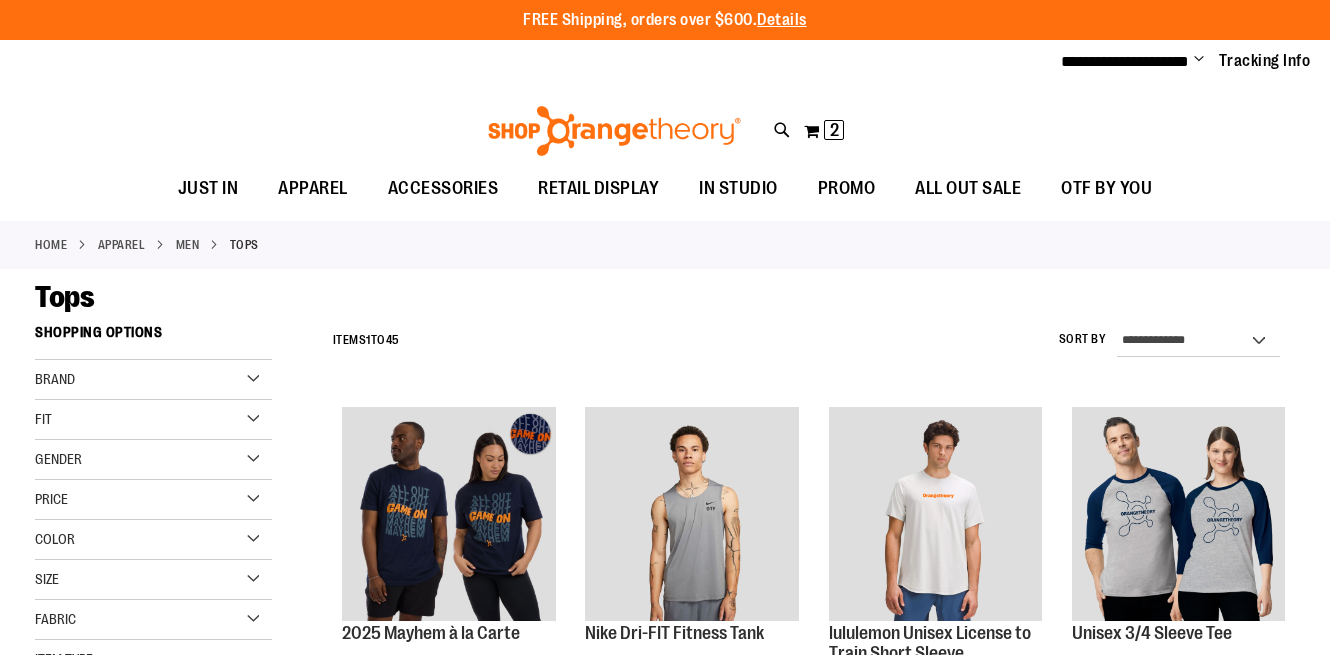 scroll, scrollTop: 0, scrollLeft: 0, axis: both 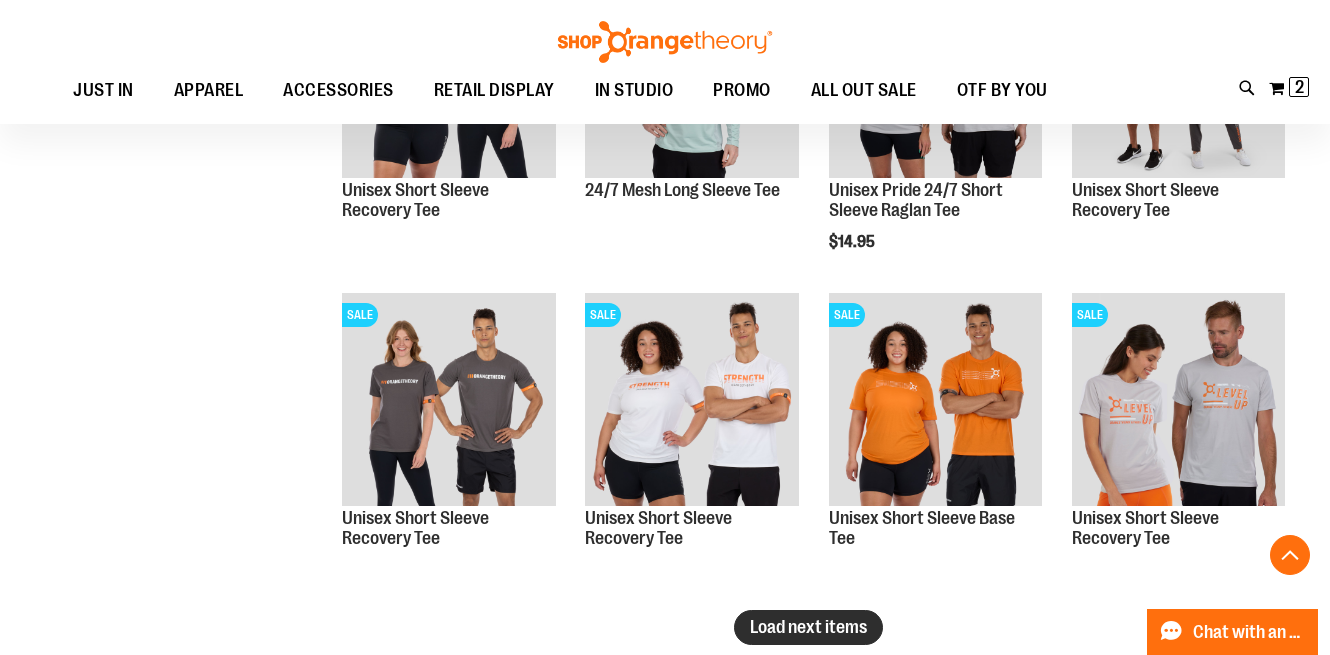 type on "**********" 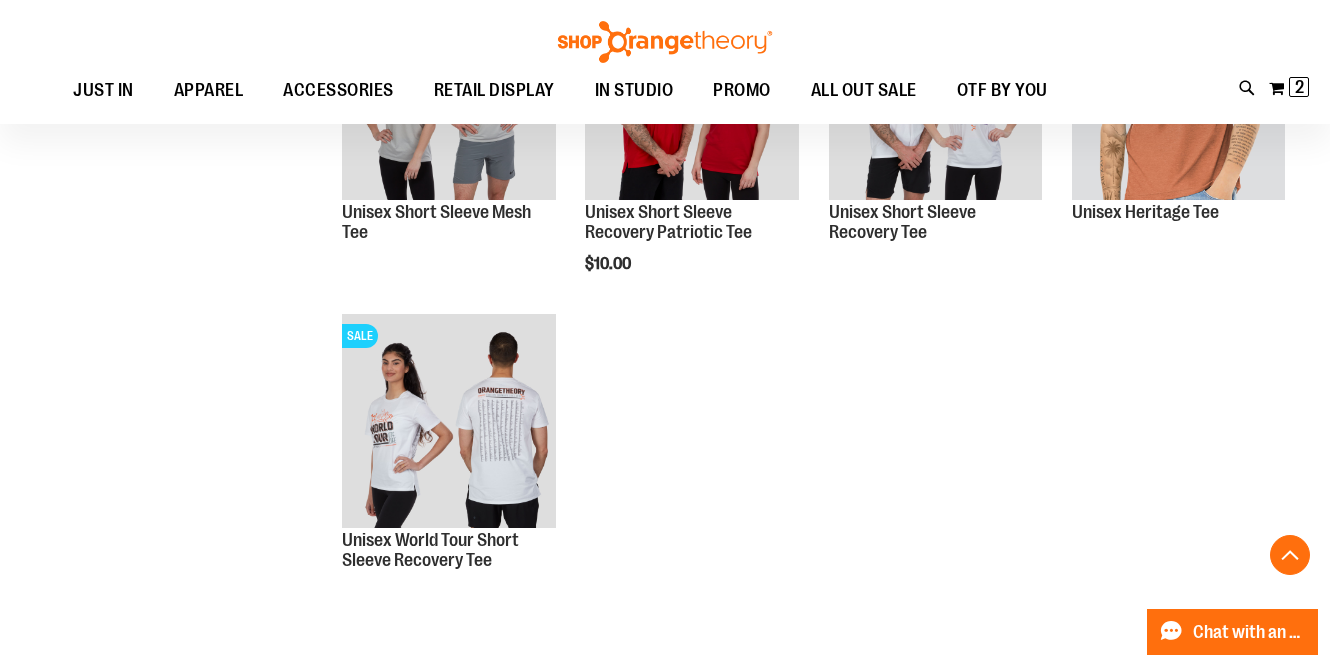 scroll, scrollTop: 3693, scrollLeft: 0, axis: vertical 